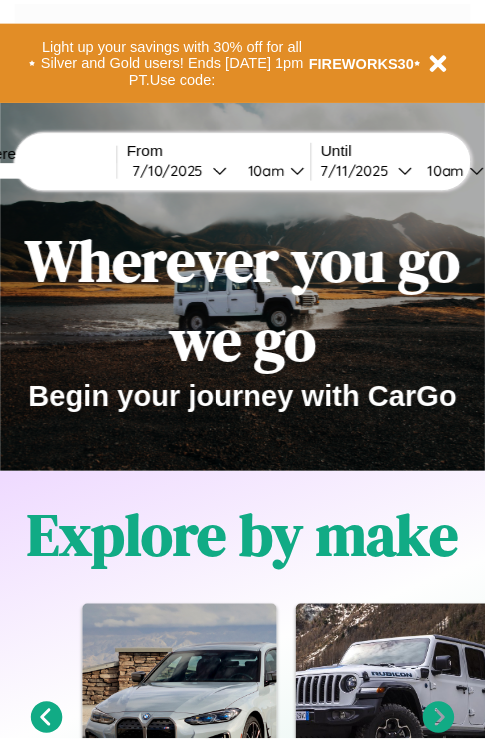 scroll, scrollTop: 0, scrollLeft: 0, axis: both 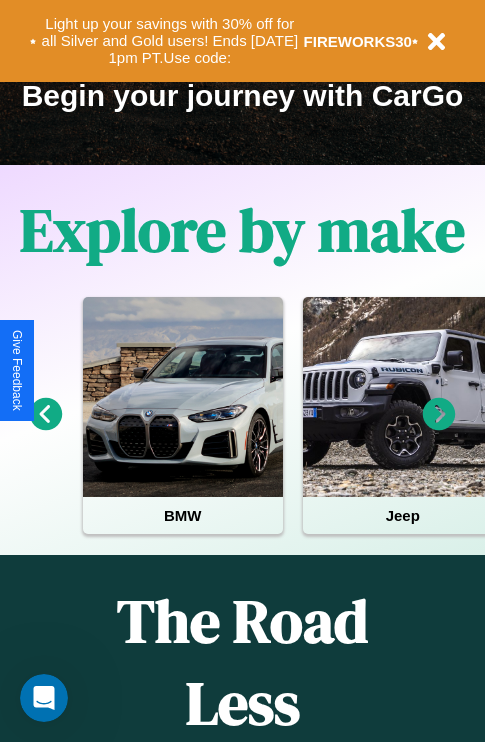 click 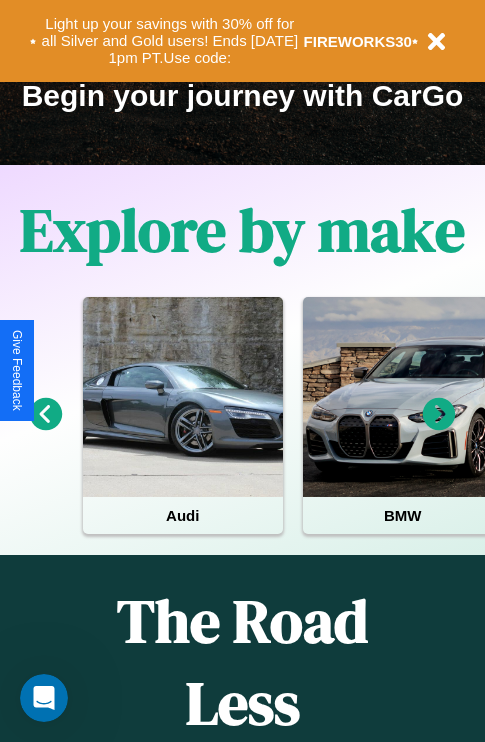 click 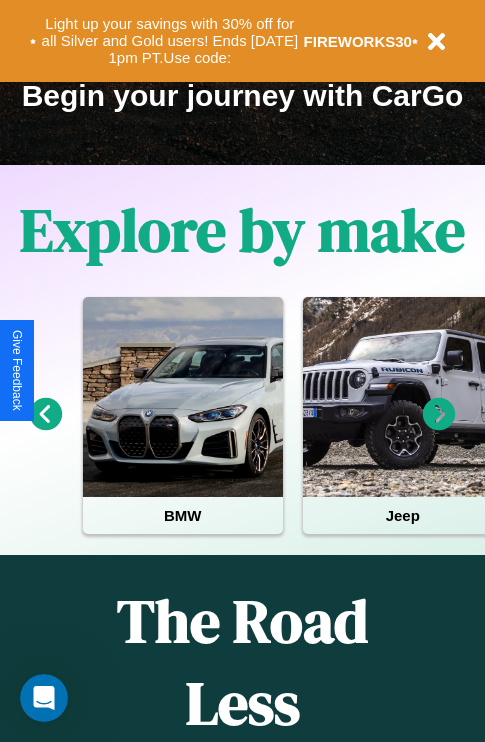 click 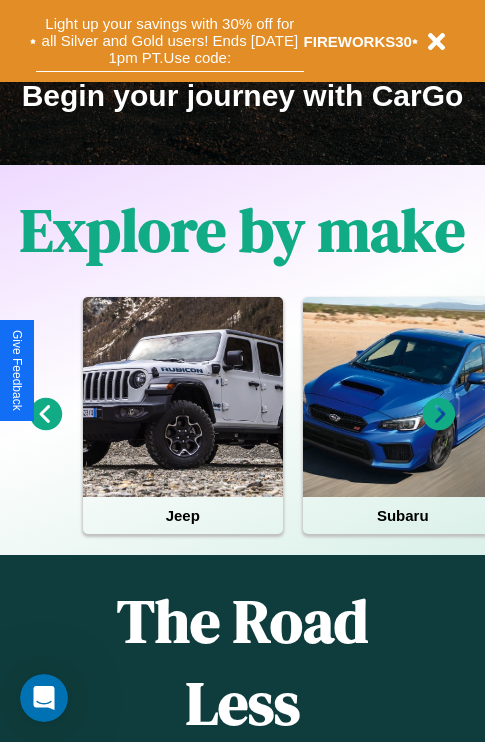 click on "Light up your savings with 30% off for all Silver and Gold users! Ends [DATE] 1pm PT.  Use code:" at bounding box center [170, 41] 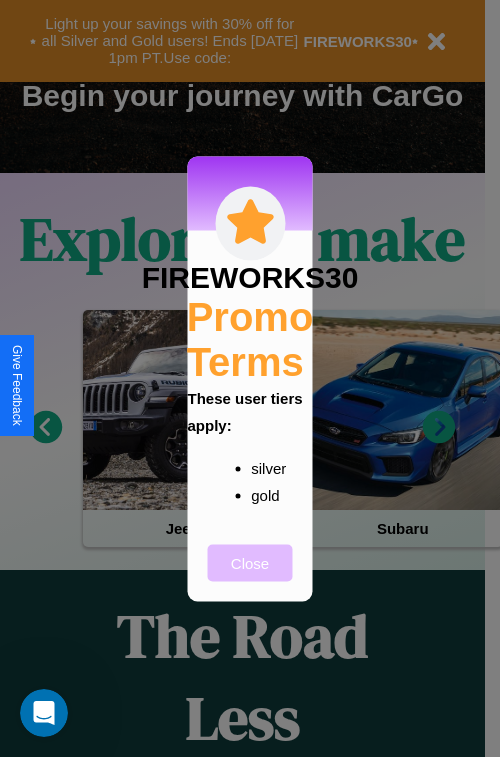 click on "Close" at bounding box center [250, 562] 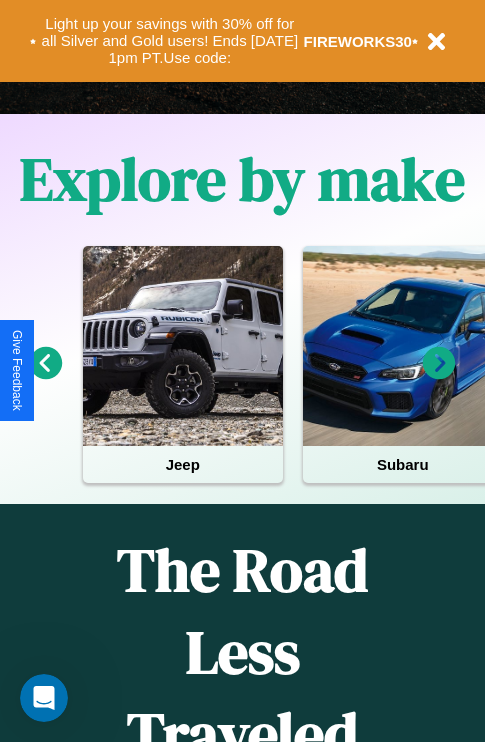 scroll, scrollTop: 817, scrollLeft: 0, axis: vertical 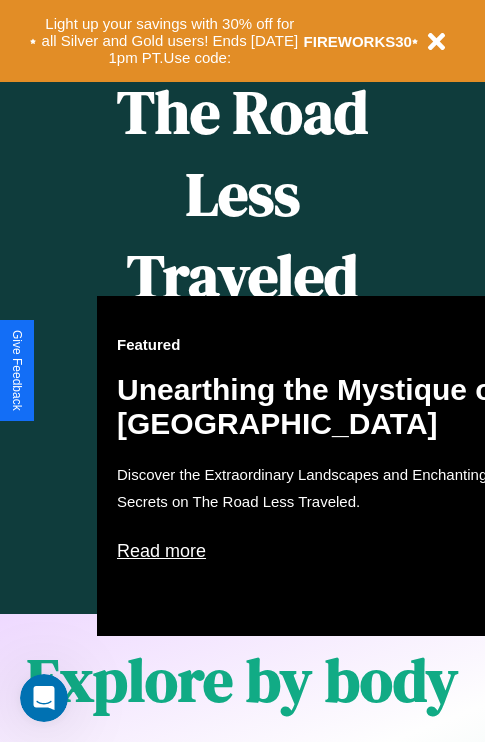click on "Featured Unearthing the Mystique of [GEOGRAPHIC_DATA] Discover the Extraordinary Landscapes and Enchanting Secrets on The Road Less Traveled. Read more" at bounding box center (317, 466) 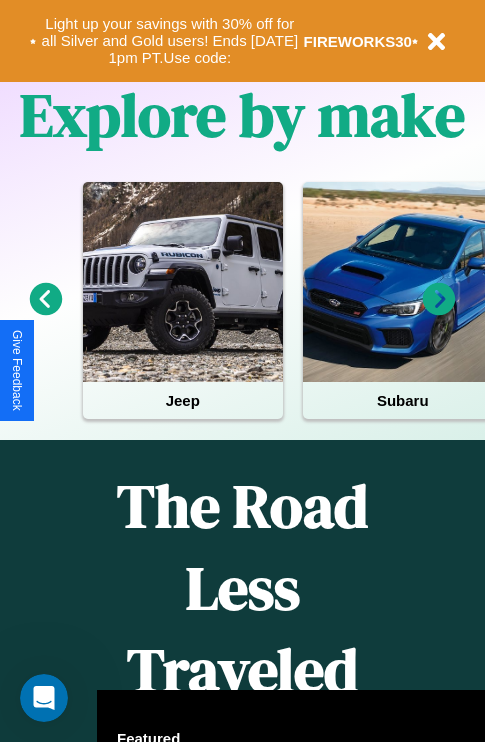 scroll, scrollTop: 0, scrollLeft: 0, axis: both 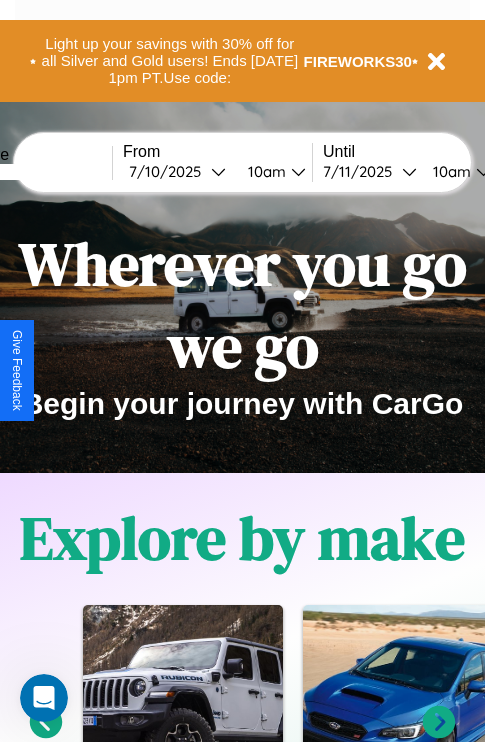 click at bounding box center [37, 172] 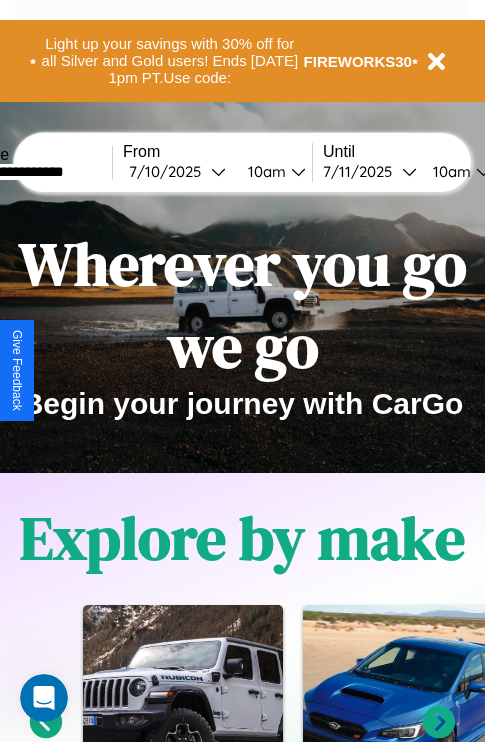 type on "**********" 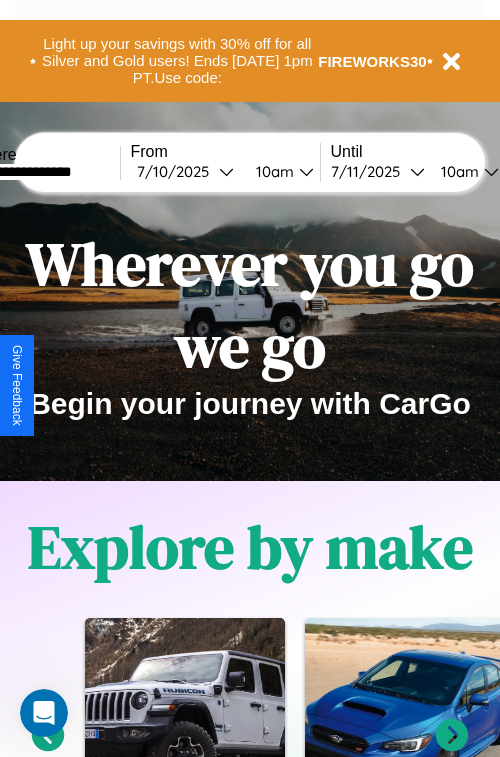 select on "*" 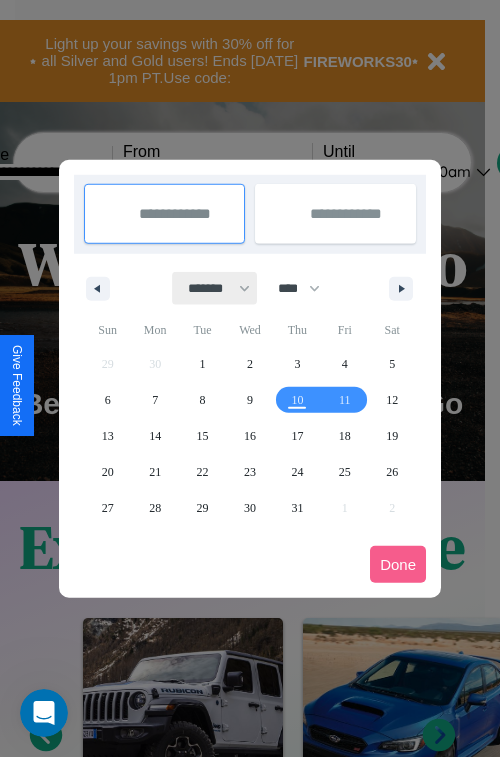 click on "******* ******** ***** ***** *** **** **** ****** ********* ******* ******** ********" at bounding box center (215, 288) 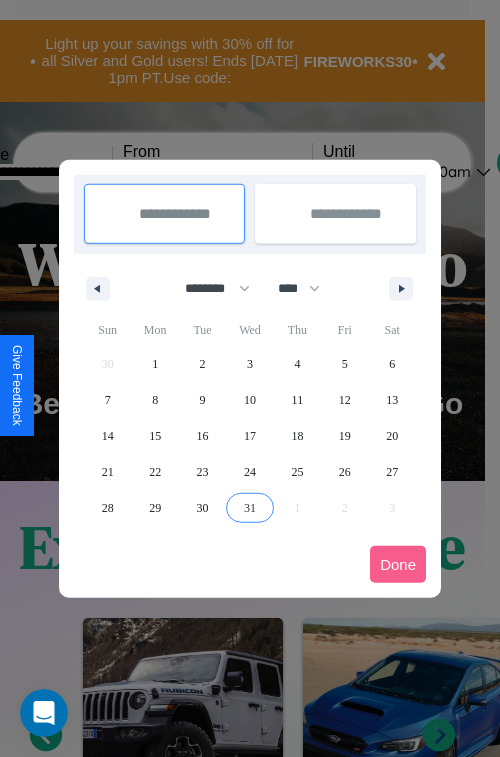click on "31" at bounding box center (250, 508) 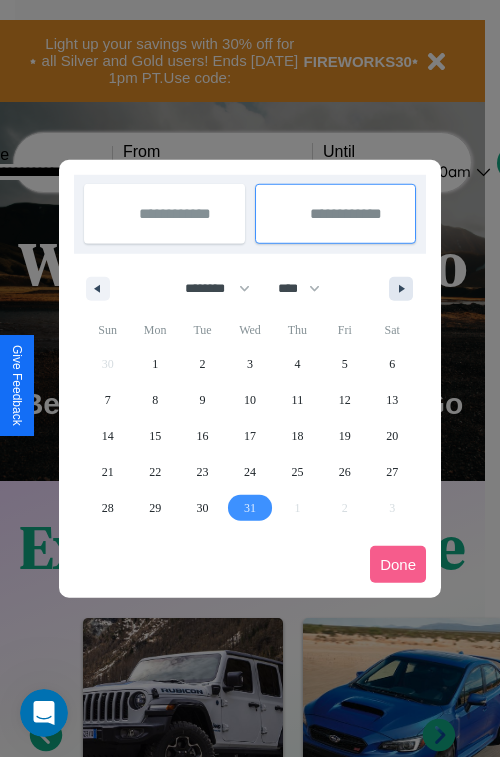 click at bounding box center [405, 289] 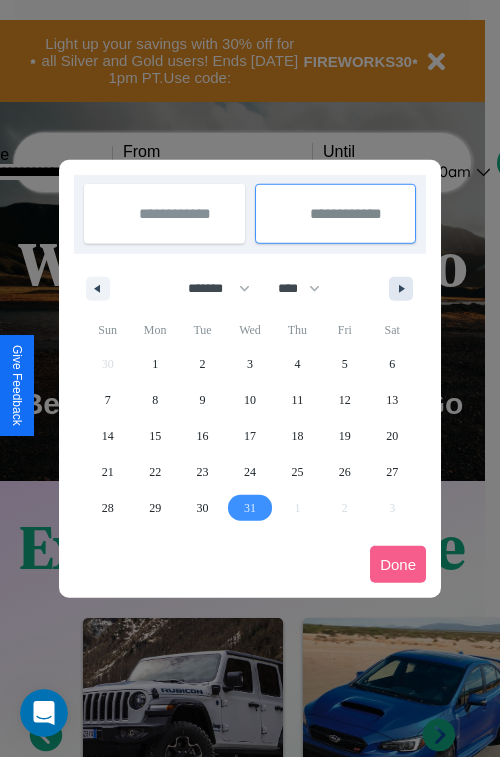 select on "****" 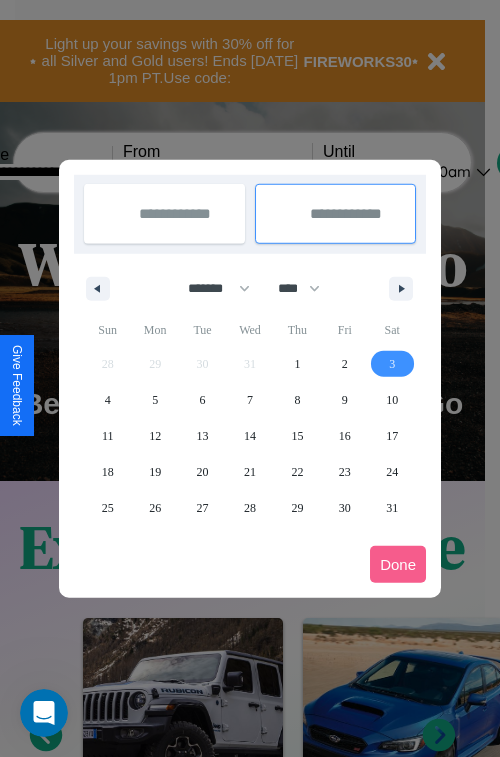 click on "3" at bounding box center [392, 364] 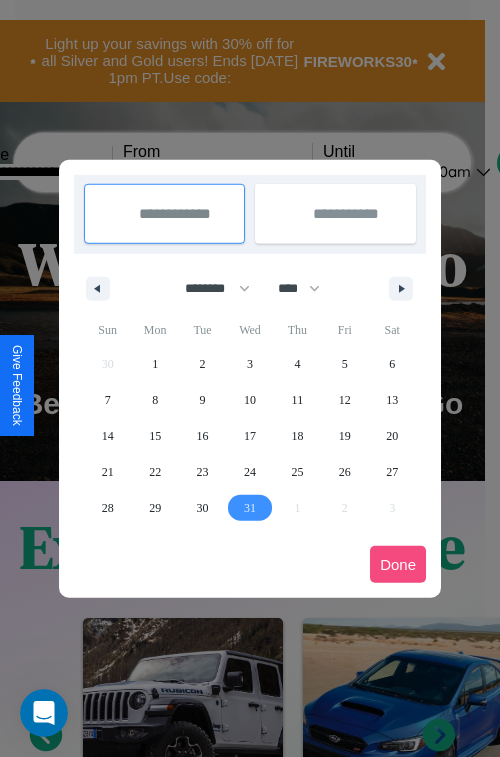 click on "Done" at bounding box center (398, 564) 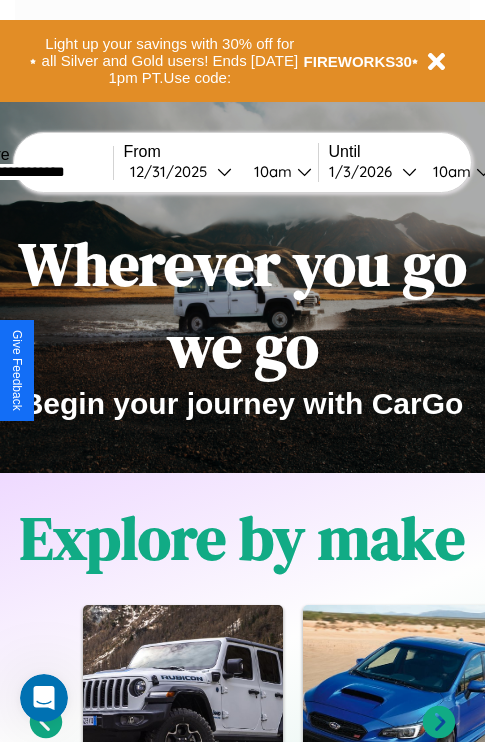 scroll, scrollTop: 0, scrollLeft: 72, axis: horizontal 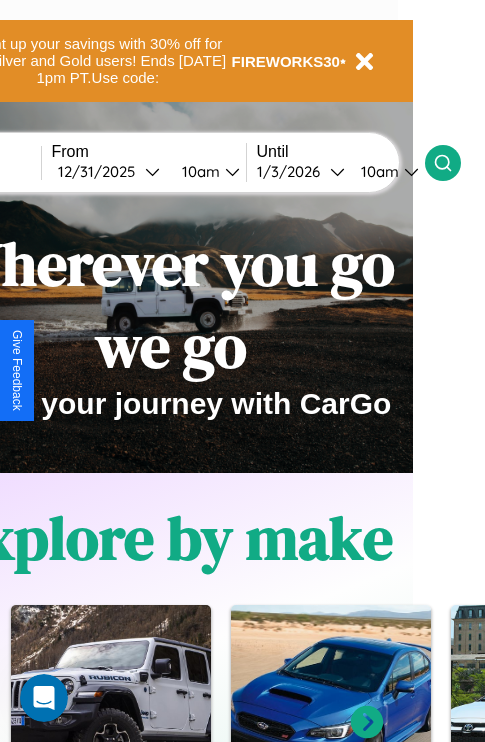 click 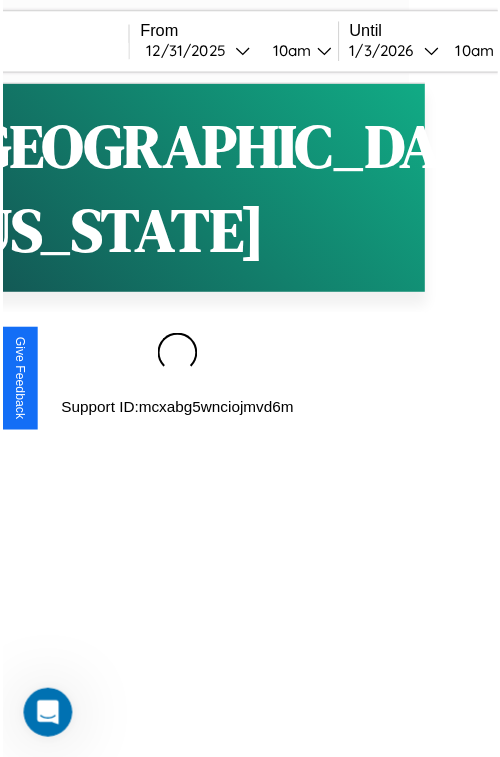 scroll, scrollTop: 0, scrollLeft: 0, axis: both 